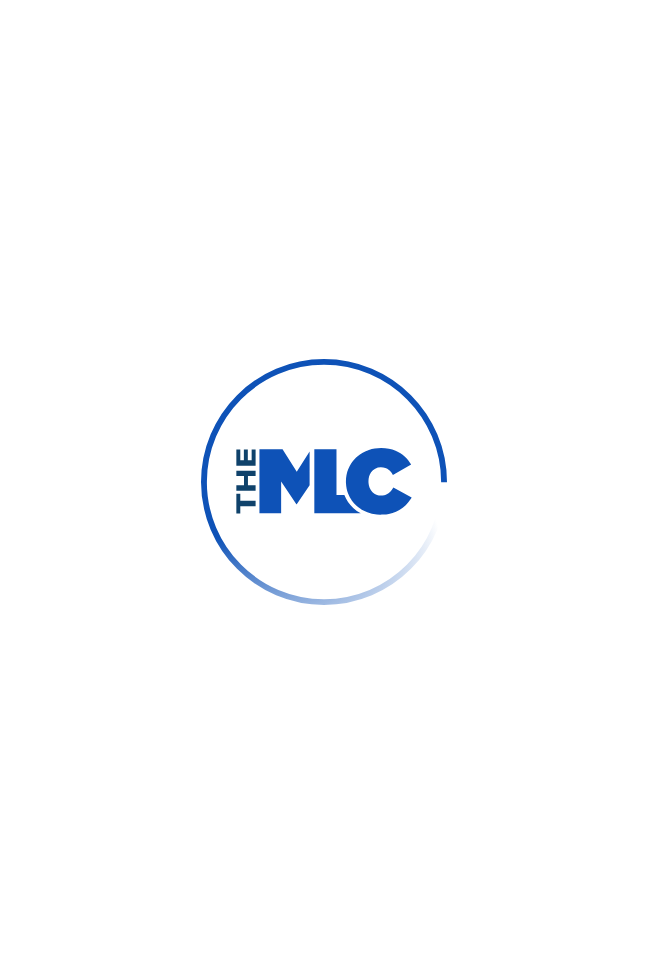 scroll, scrollTop: 0, scrollLeft: 0, axis: both 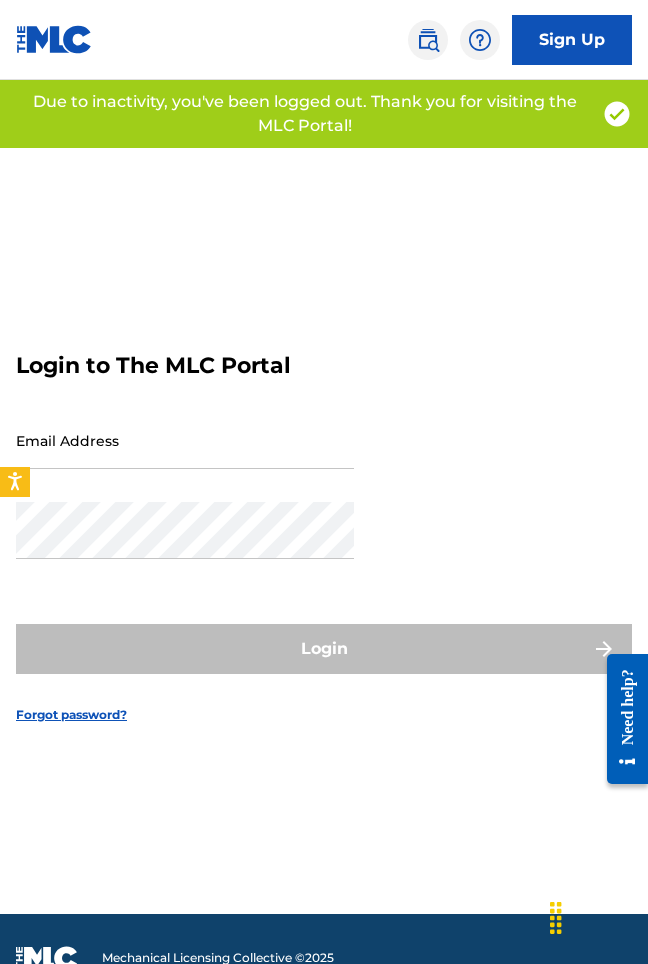 click on "Login to The MLC Portal Email Address Password Login Forgot password?" at bounding box center [324, 522] 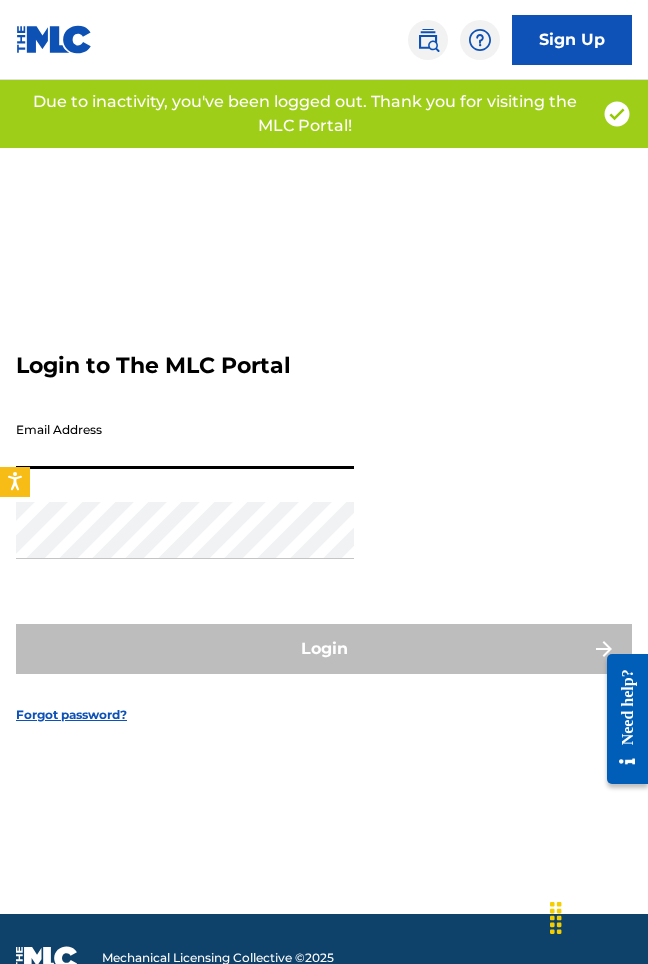click on "Email Address" at bounding box center [185, 440] 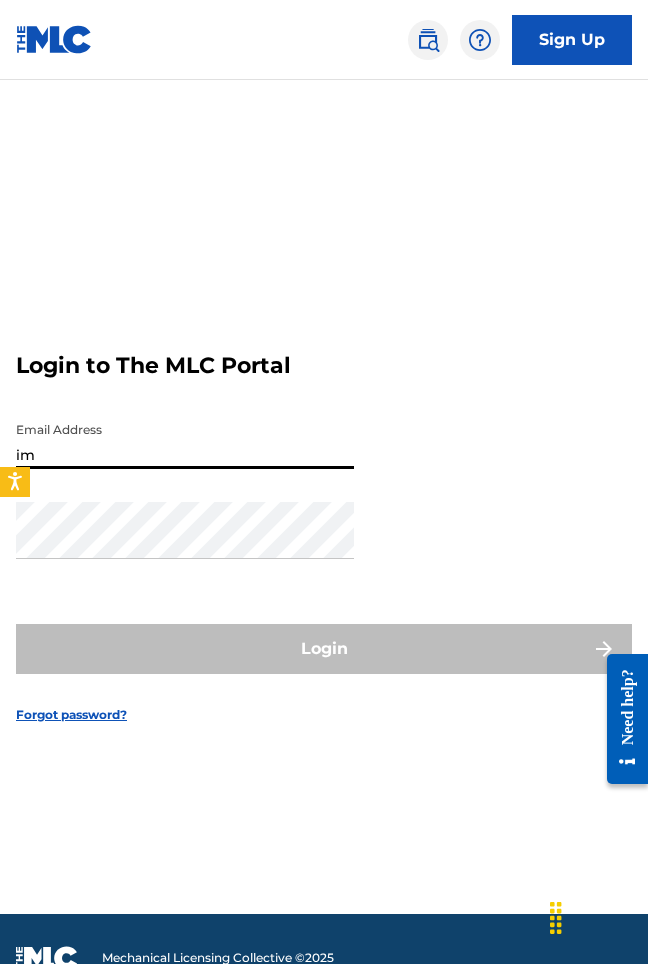 type on "i" 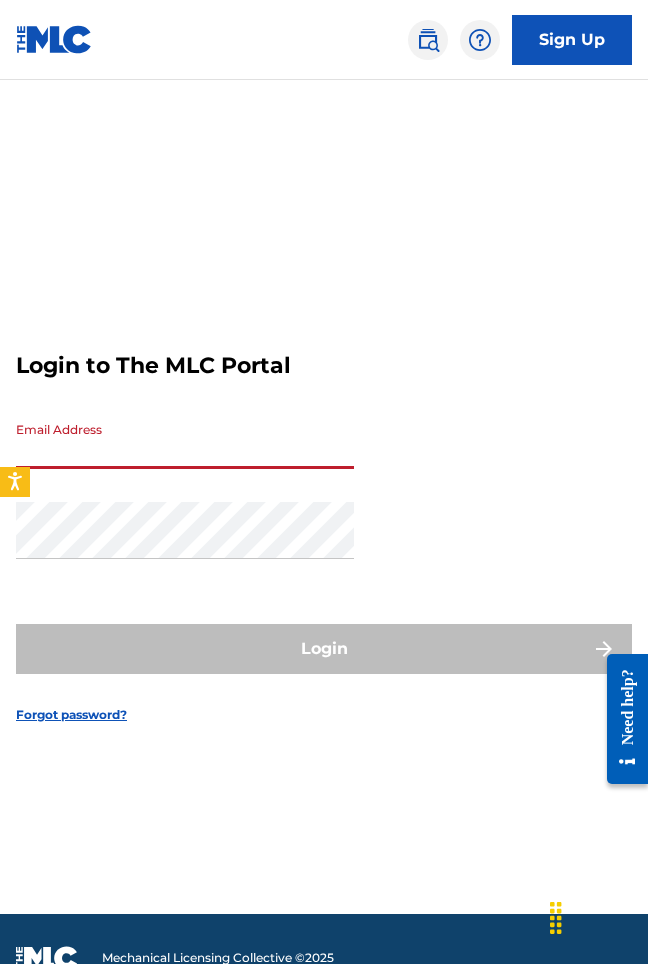 click on "Login to The MLC Portal Email Address Password Login Forgot password?" at bounding box center [324, 522] 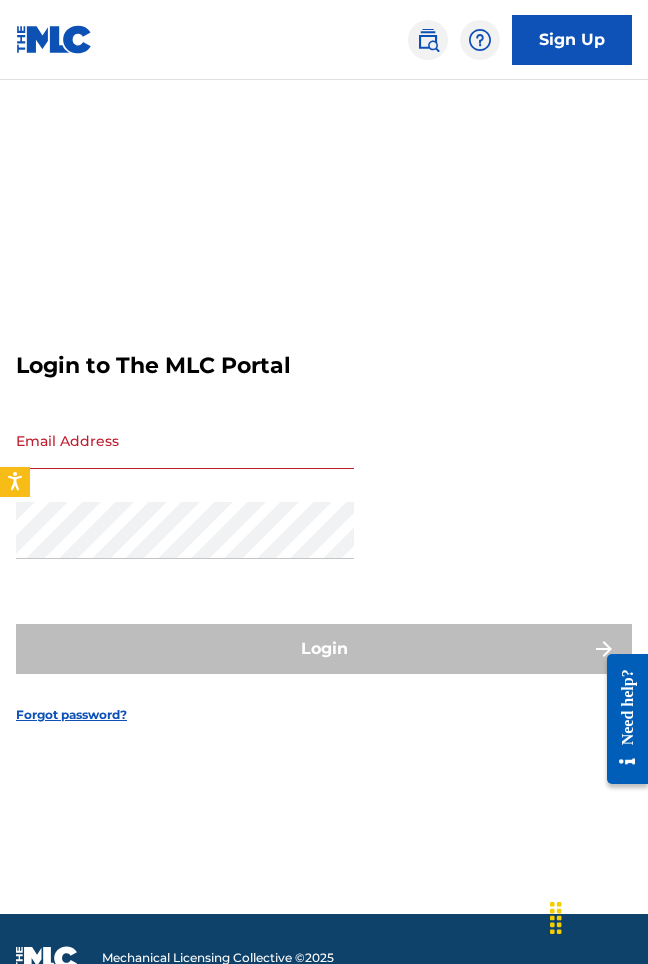 click on "Email Address" at bounding box center [185, 440] 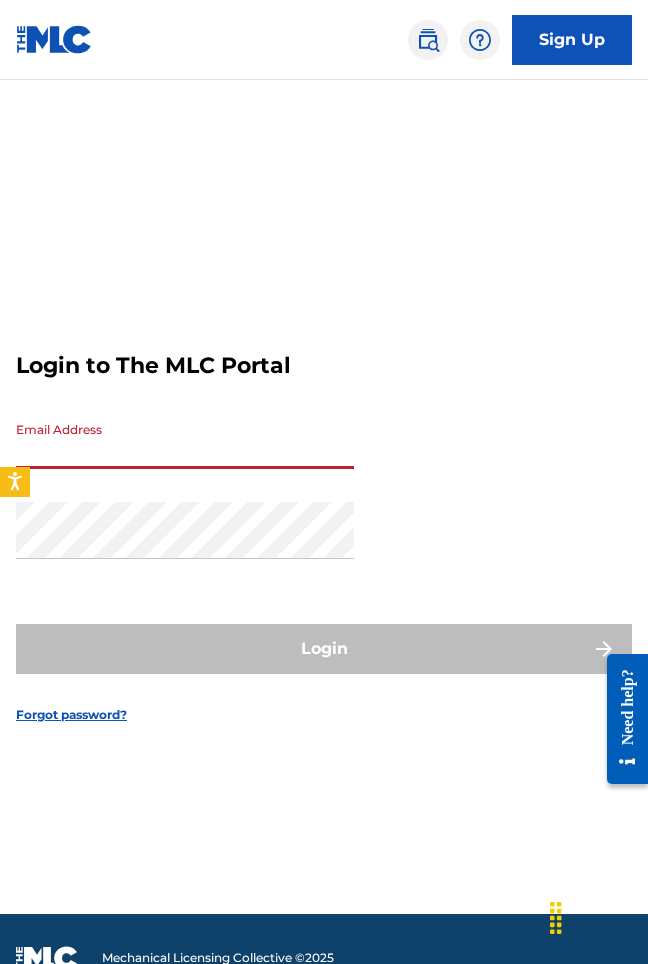type on "info@[EXAMPLE.COM]" 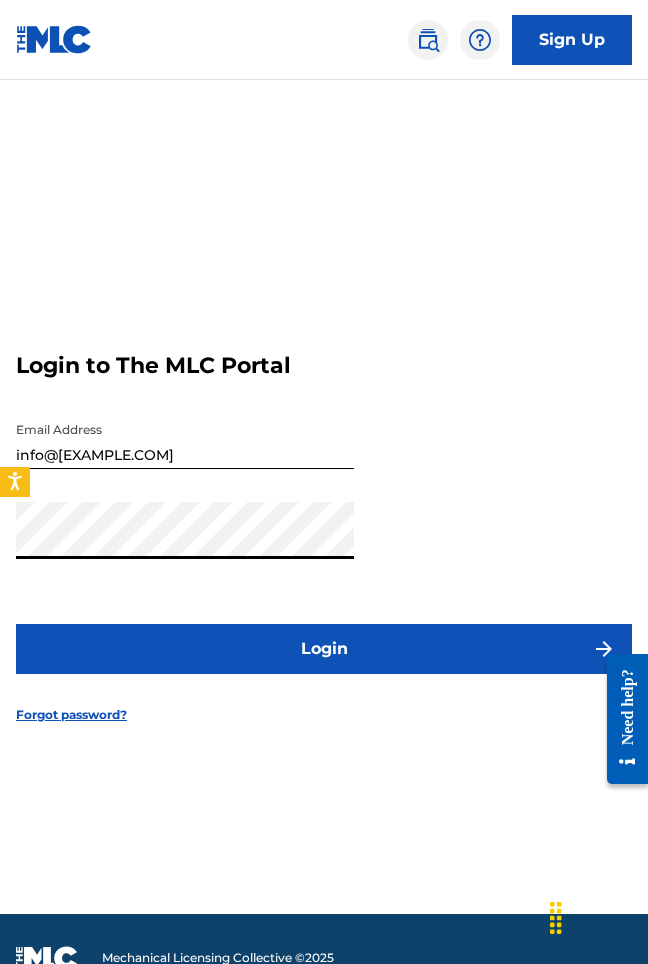 click on "Login" at bounding box center [324, 649] 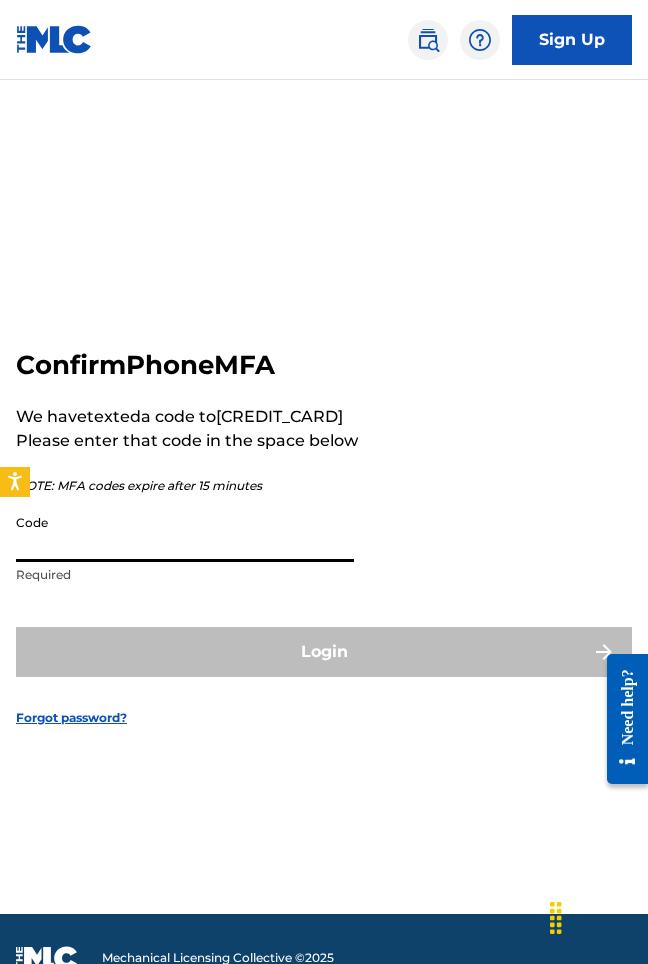 click on "Code" at bounding box center [185, 533] 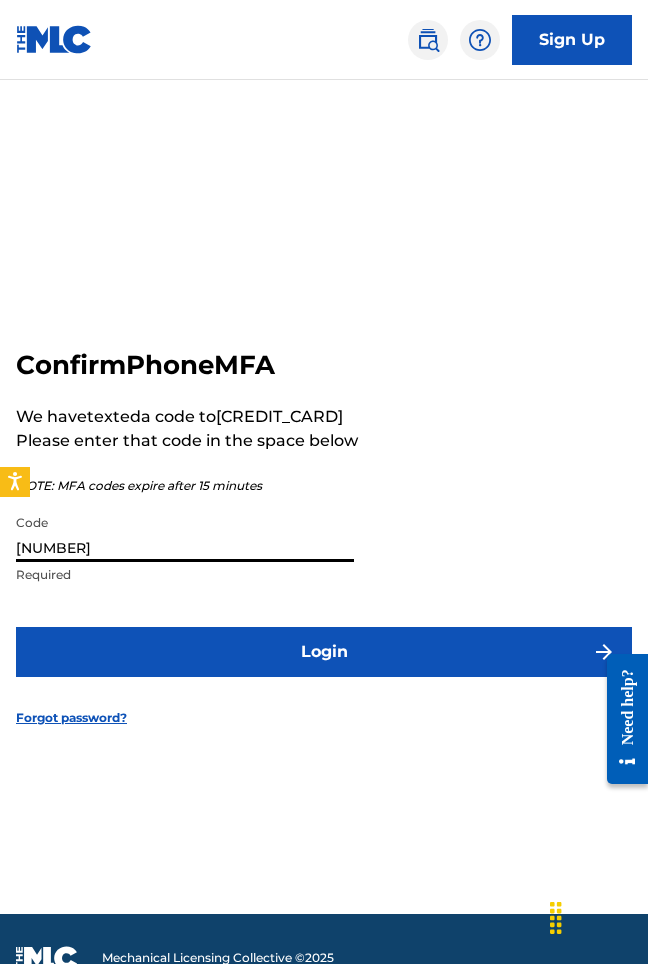 type on "[NUMBER]" 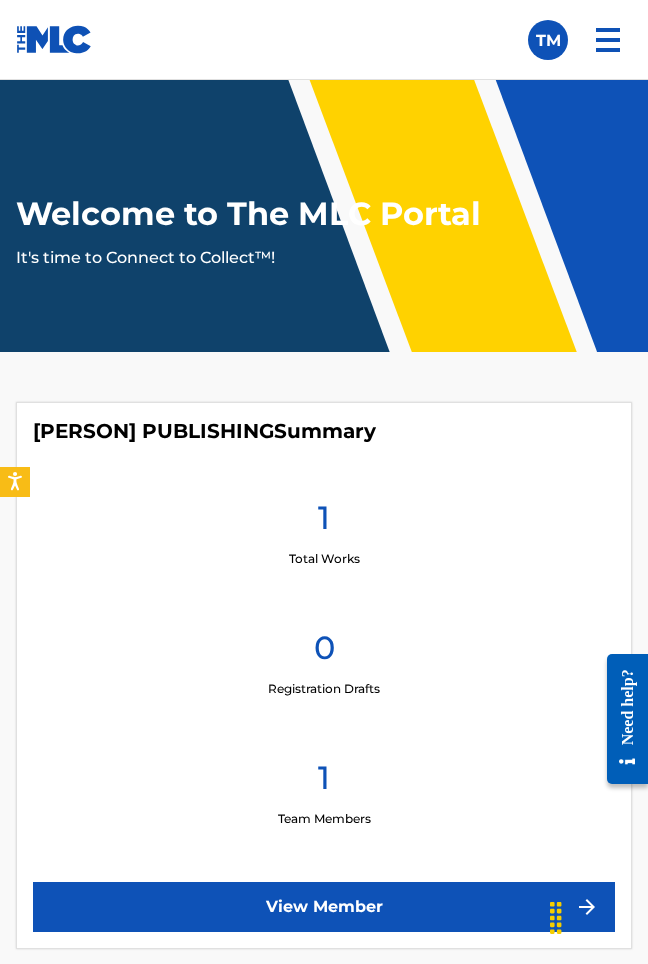 click on "Welcome to The MLC Portal It's time to Connect to Collect™!" at bounding box center [324, 216] 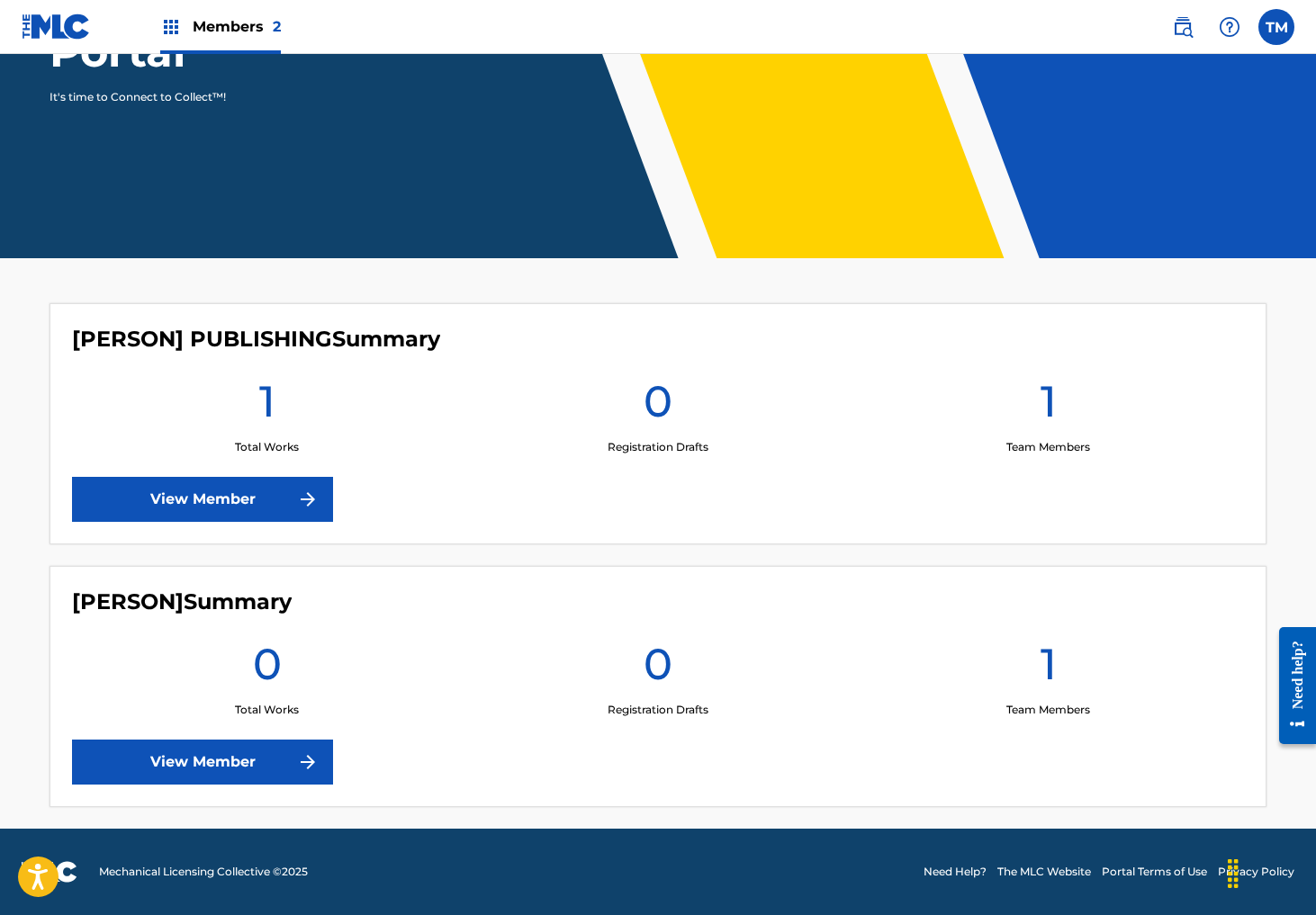 scroll, scrollTop: 269, scrollLeft: 0, axis: vertical 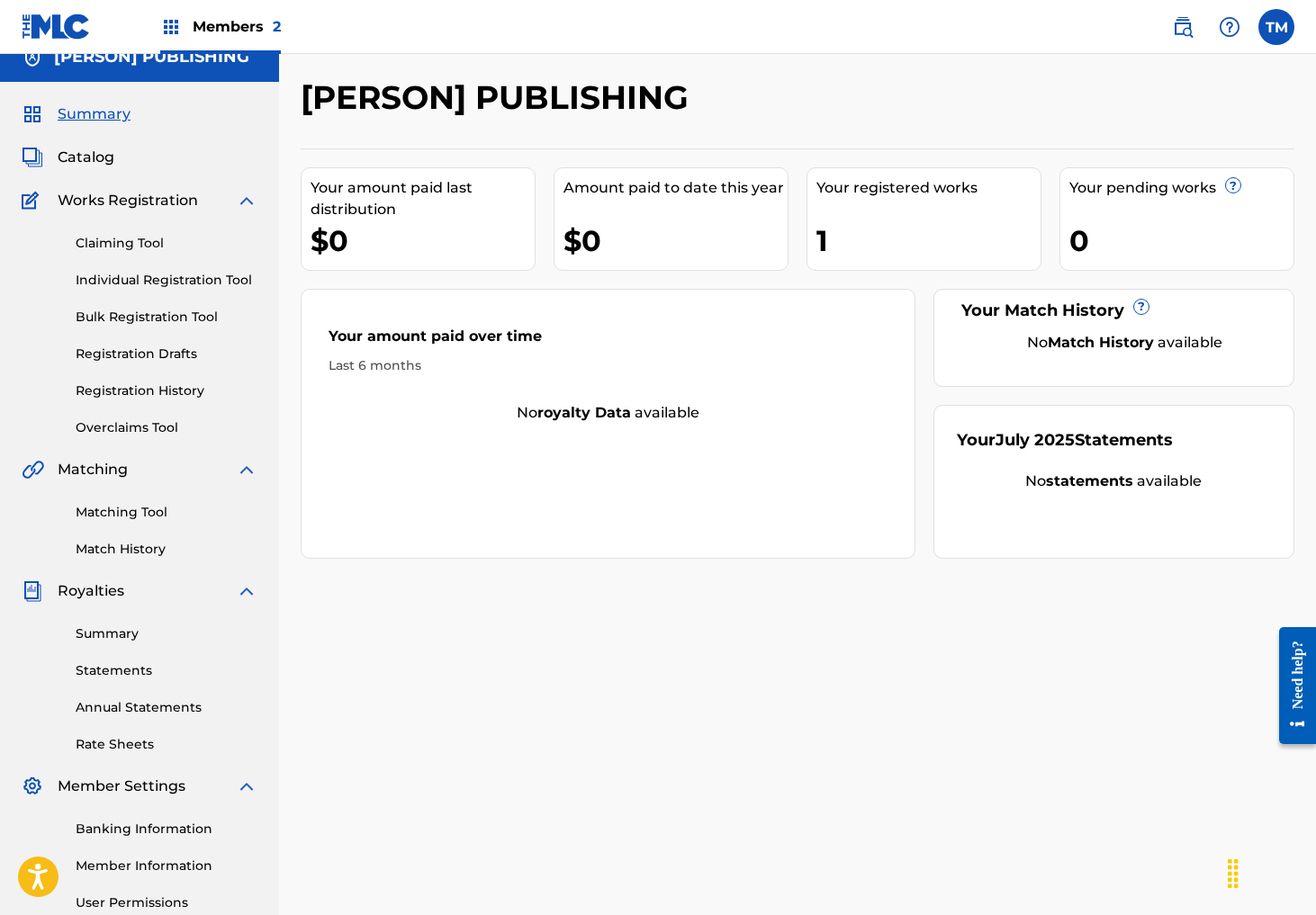 click on "No  royalty data   available" at bounding box center [608, 413] 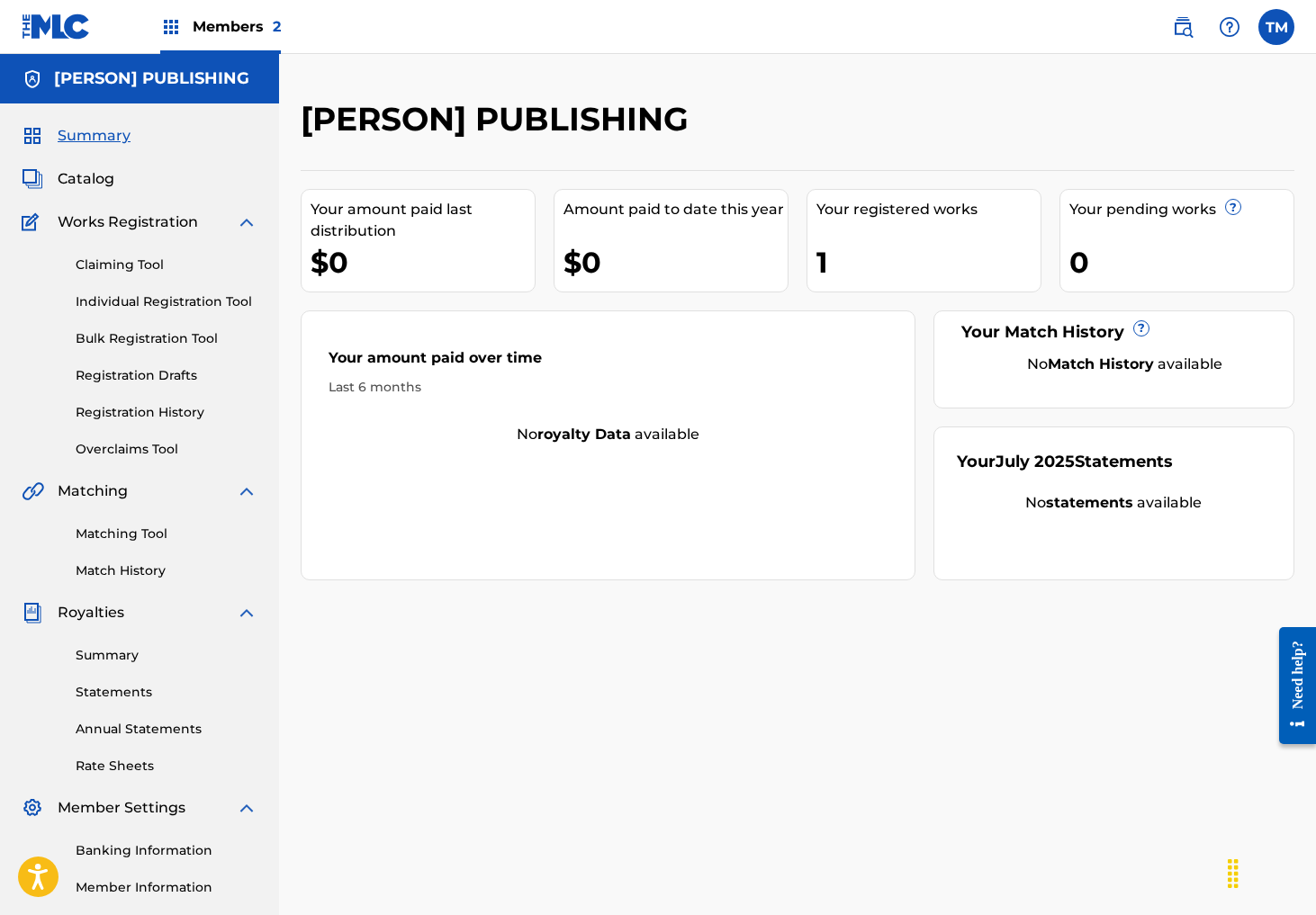 scroll, scrollTop: 0, scrollLeft: 0, axis: both 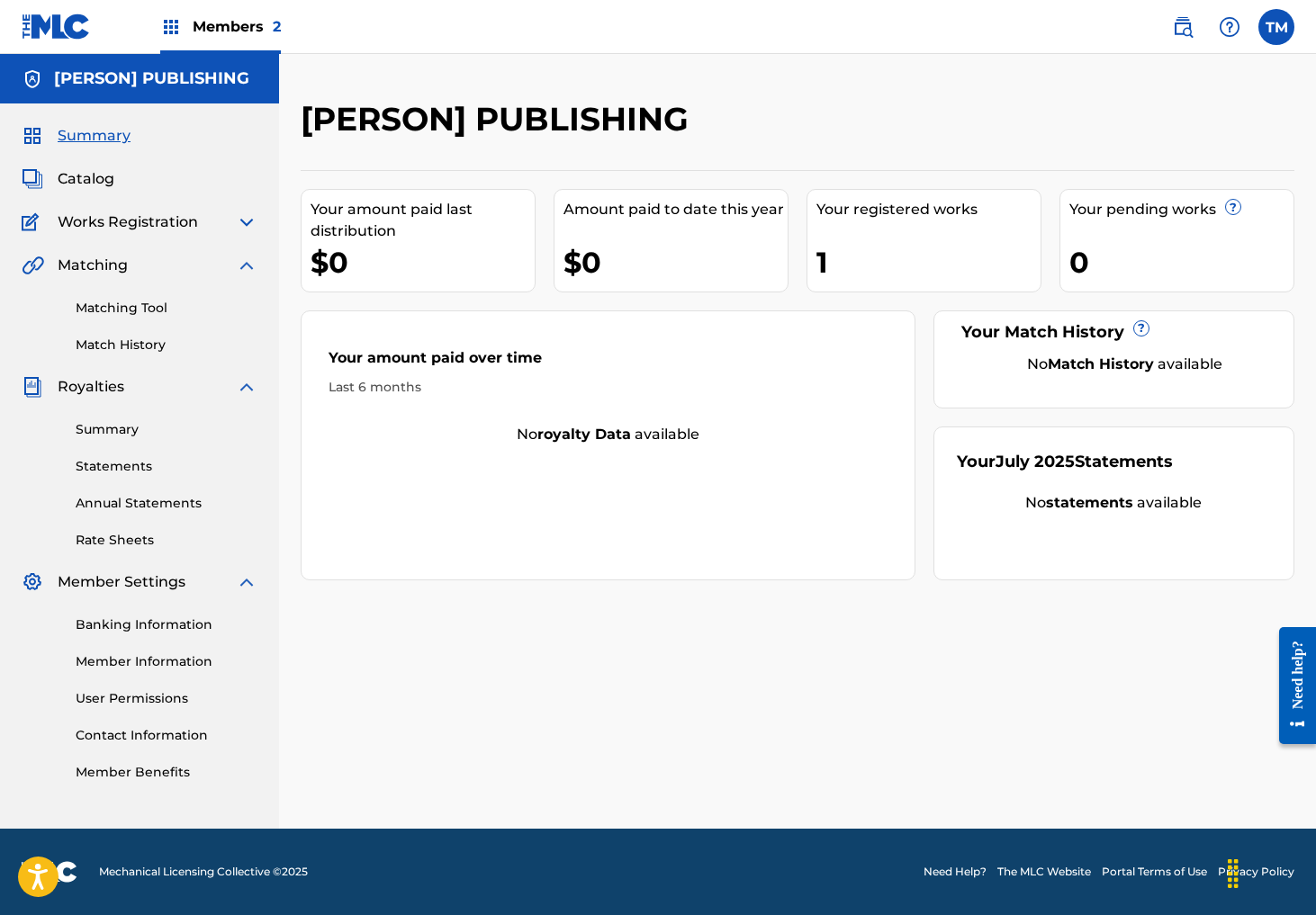 click at bounding box center [247, 222] 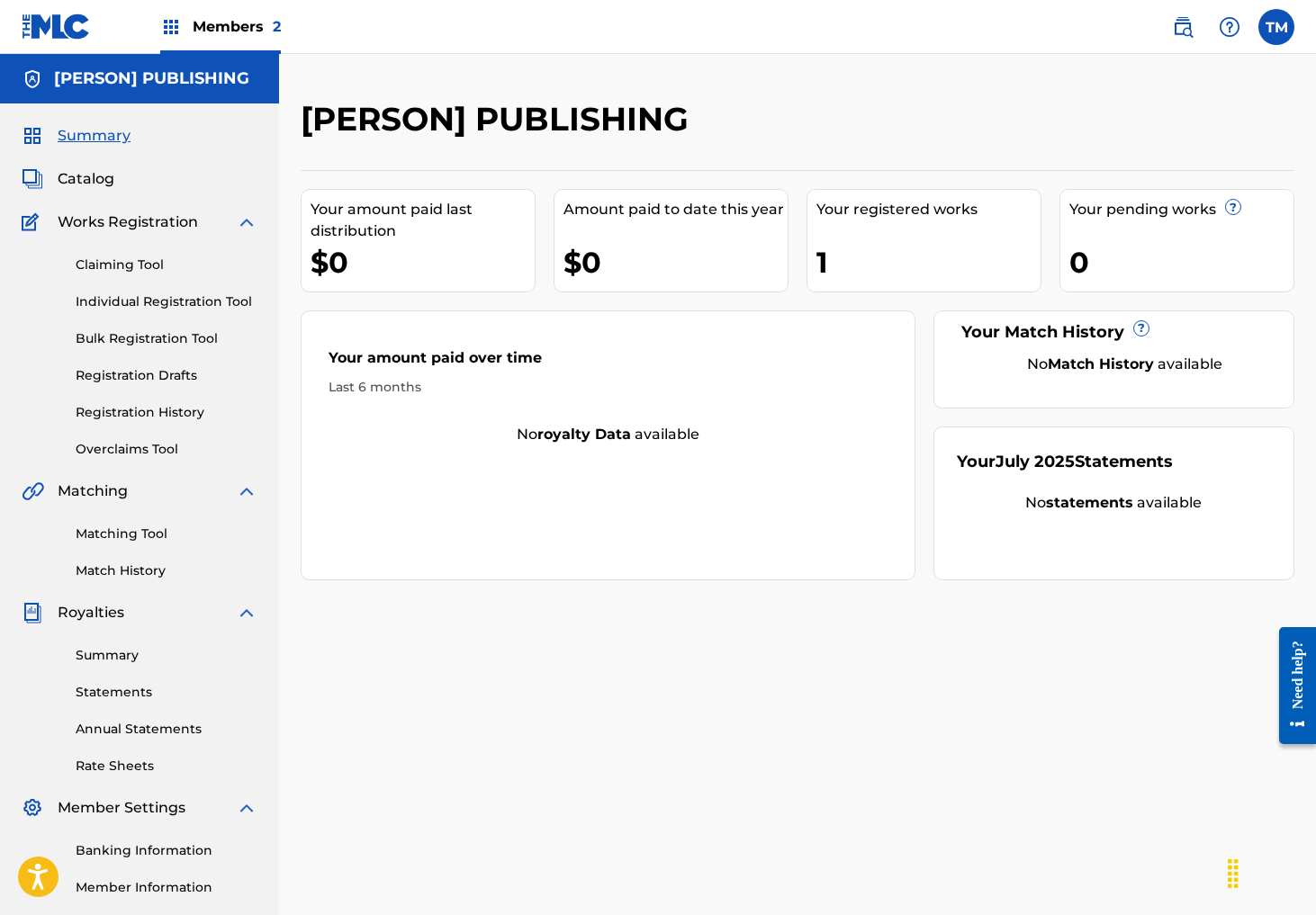 click on "Last 6 months" at bounding box center [608, 387] 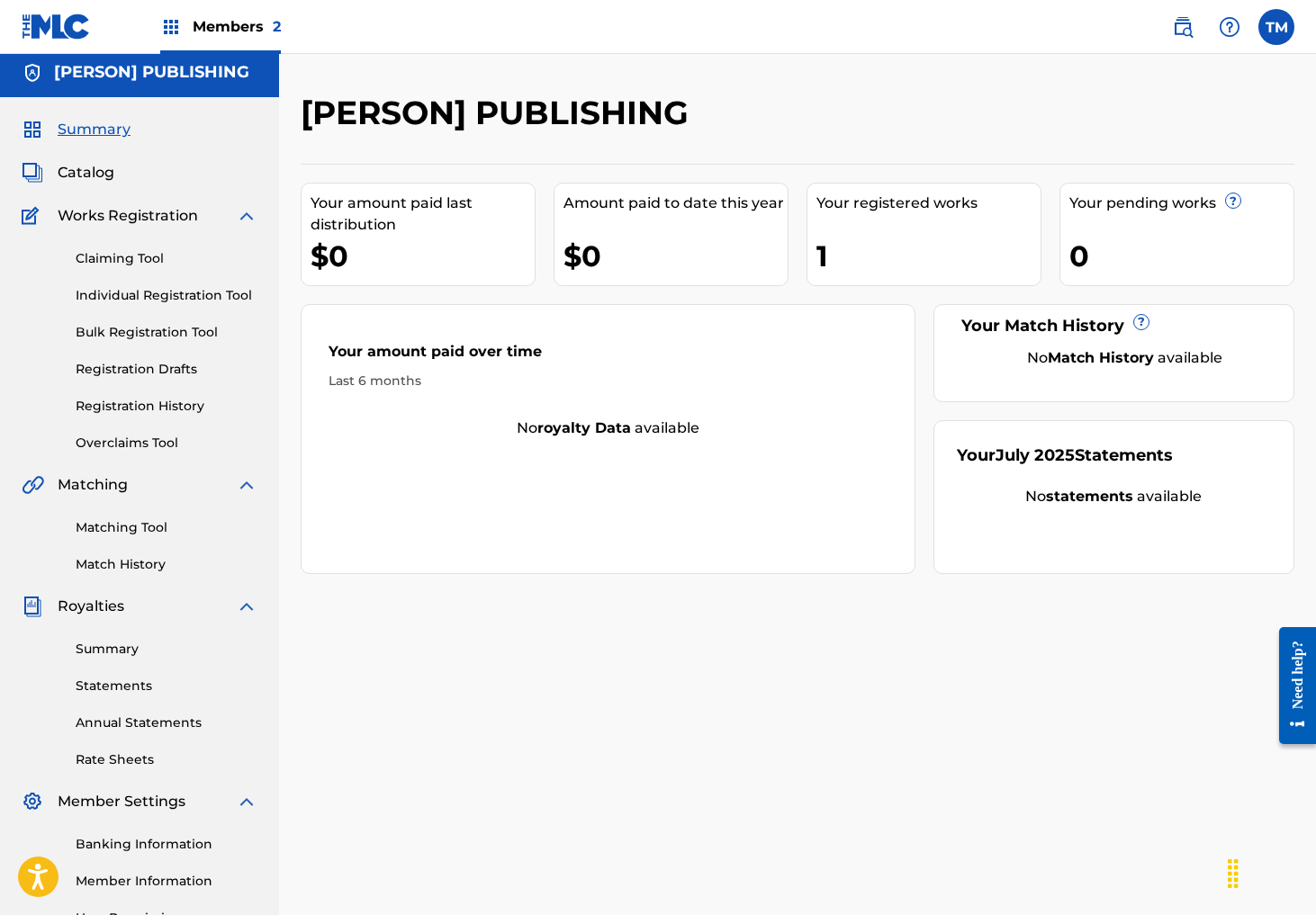 click on "Claiming Tool Individual Registration Tool Bulk Registration Tool Registration Drafts Registration History Overclaims Tool" at bounding box center [140, 339] 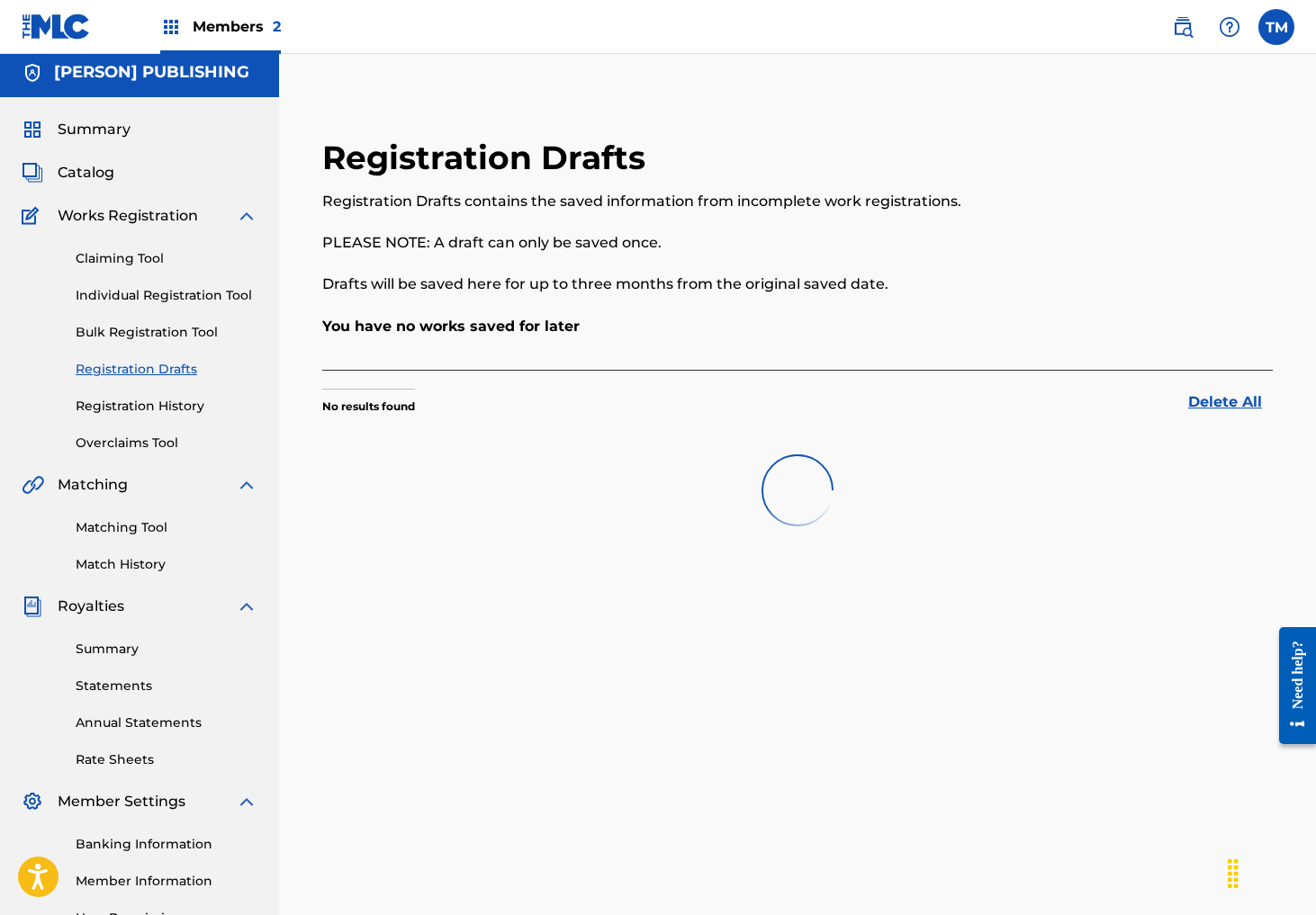 scroll, scrollTop: 0, scrollLeft: 0, axis: both 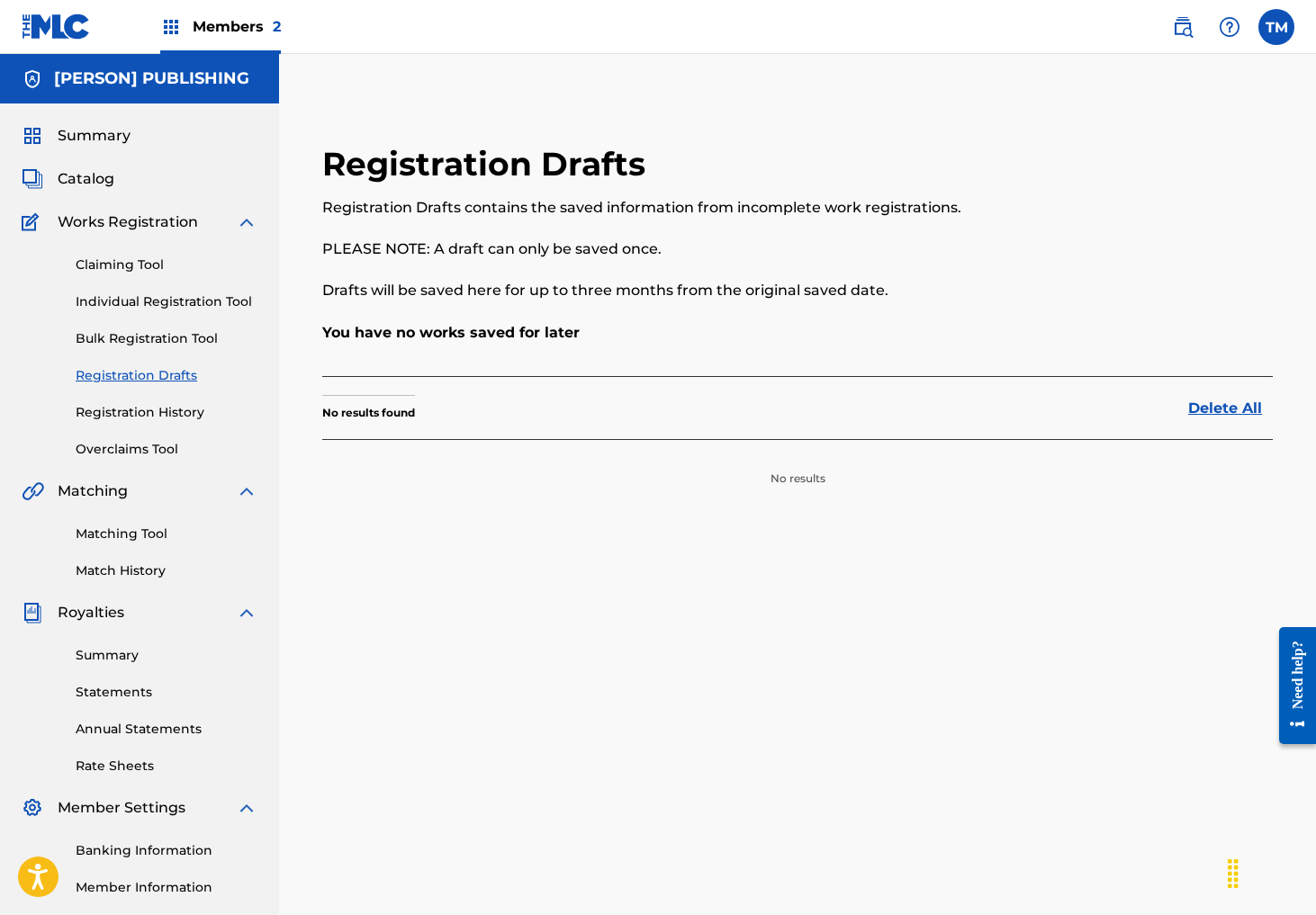 click on "Bulk Registration Tool" at bounding box center [167, 338] 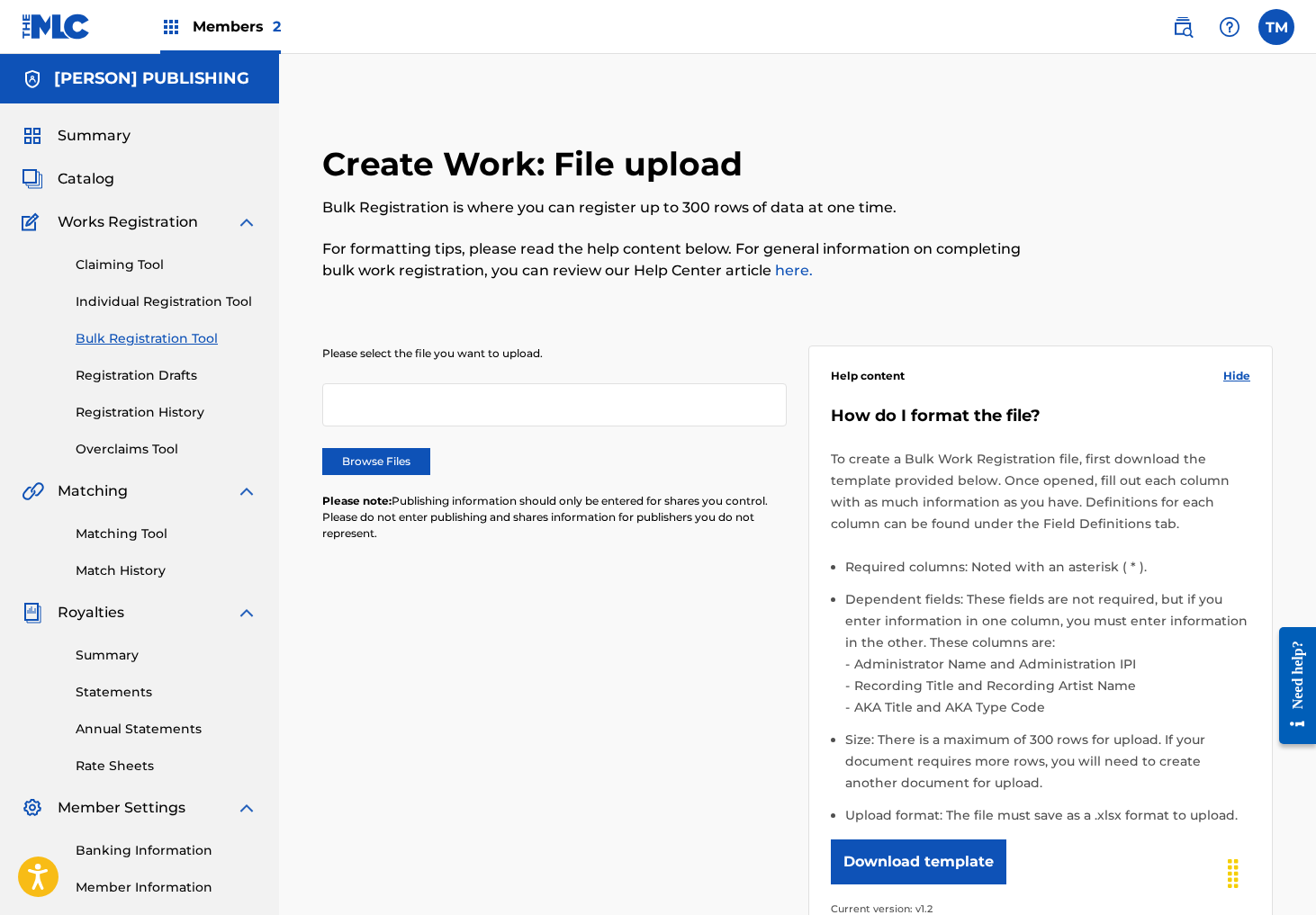 click on "Claiming Tool Individual Registration Tool Bulk Registration Tool Registration Drafts Registration History Overclaims Tool" at bounding box center (140, 345) 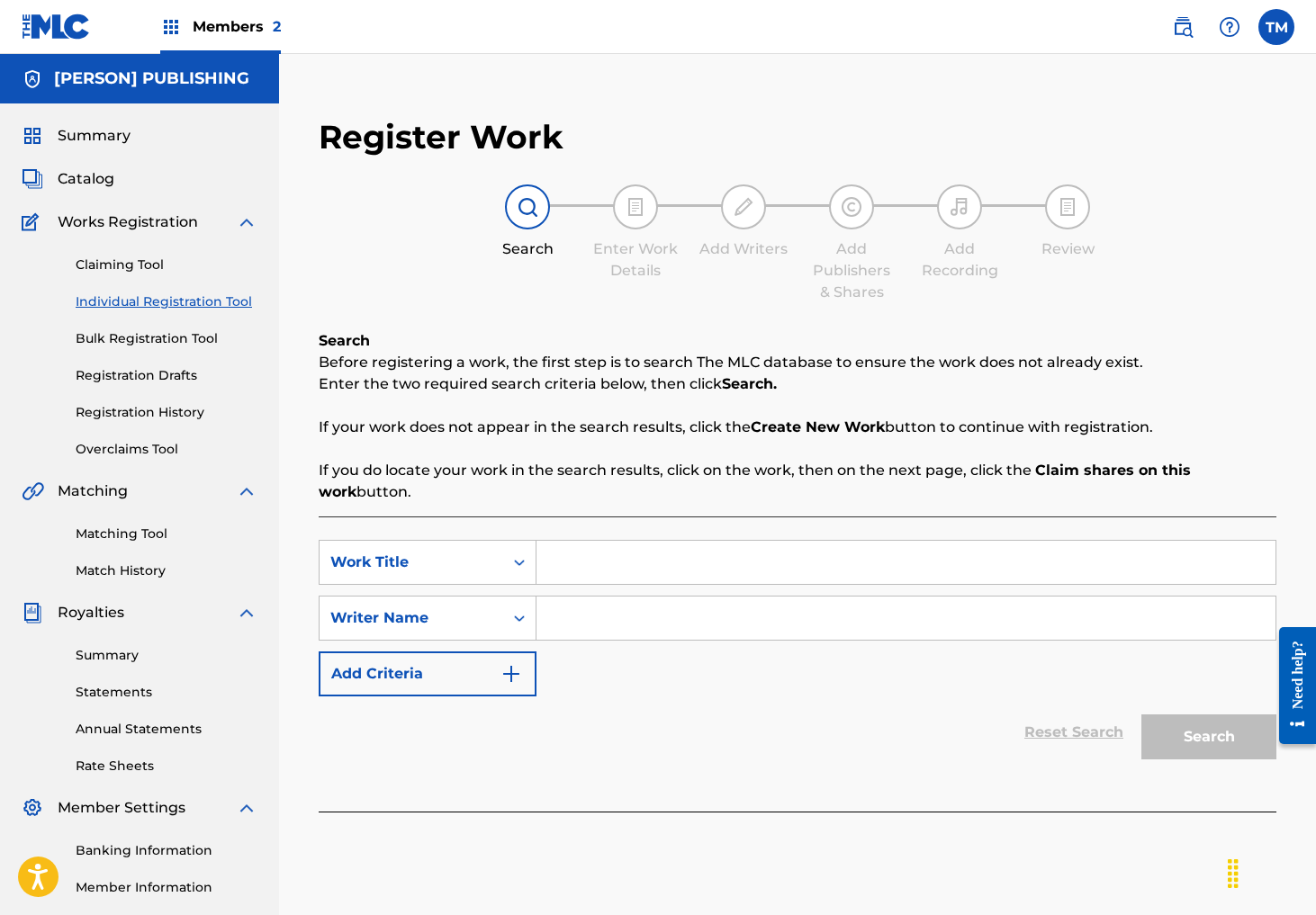 click on "Overclaims Tool" at bounding box center [167, 449] 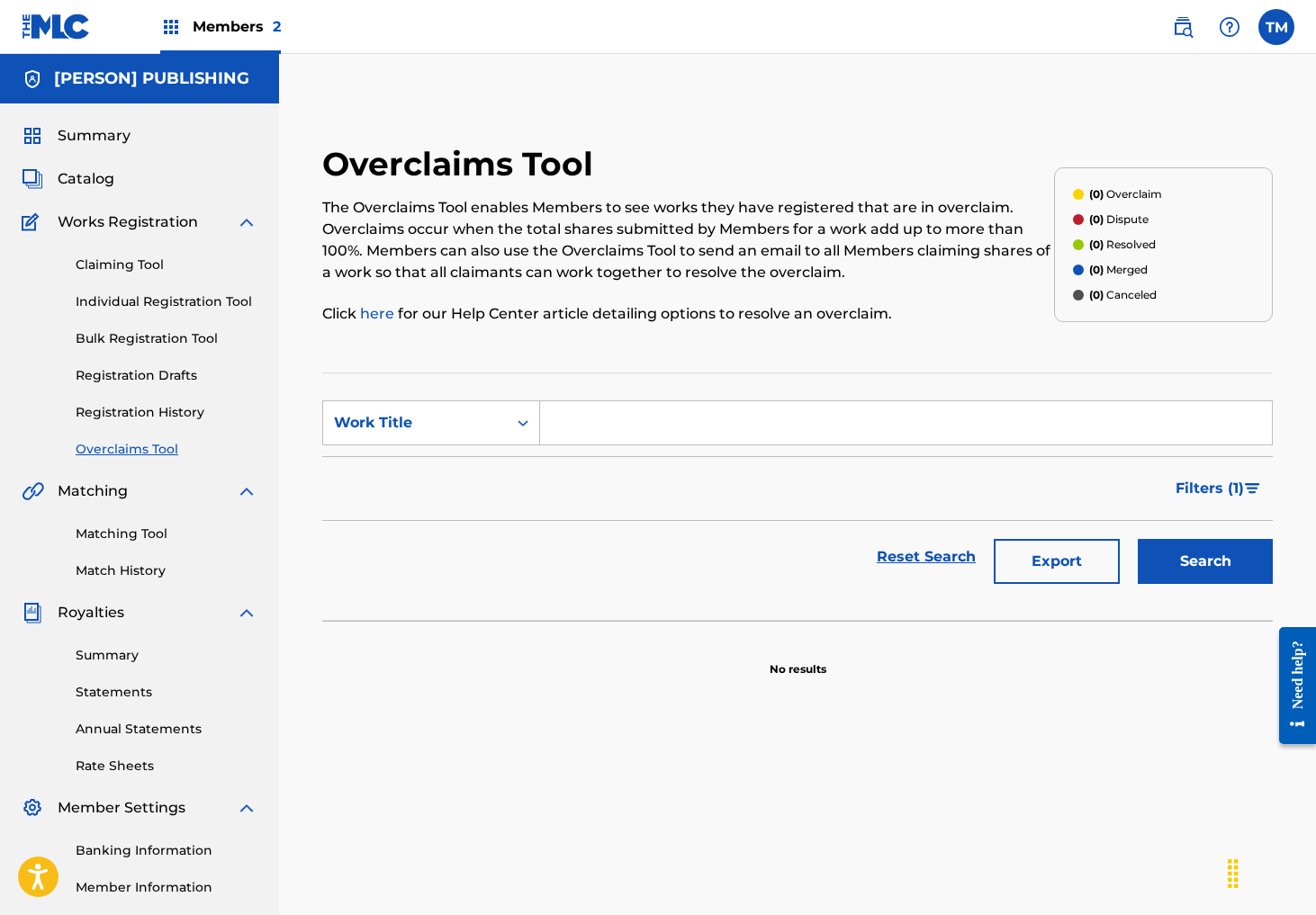 click on "Registration History" at bounding box center (167, 412) 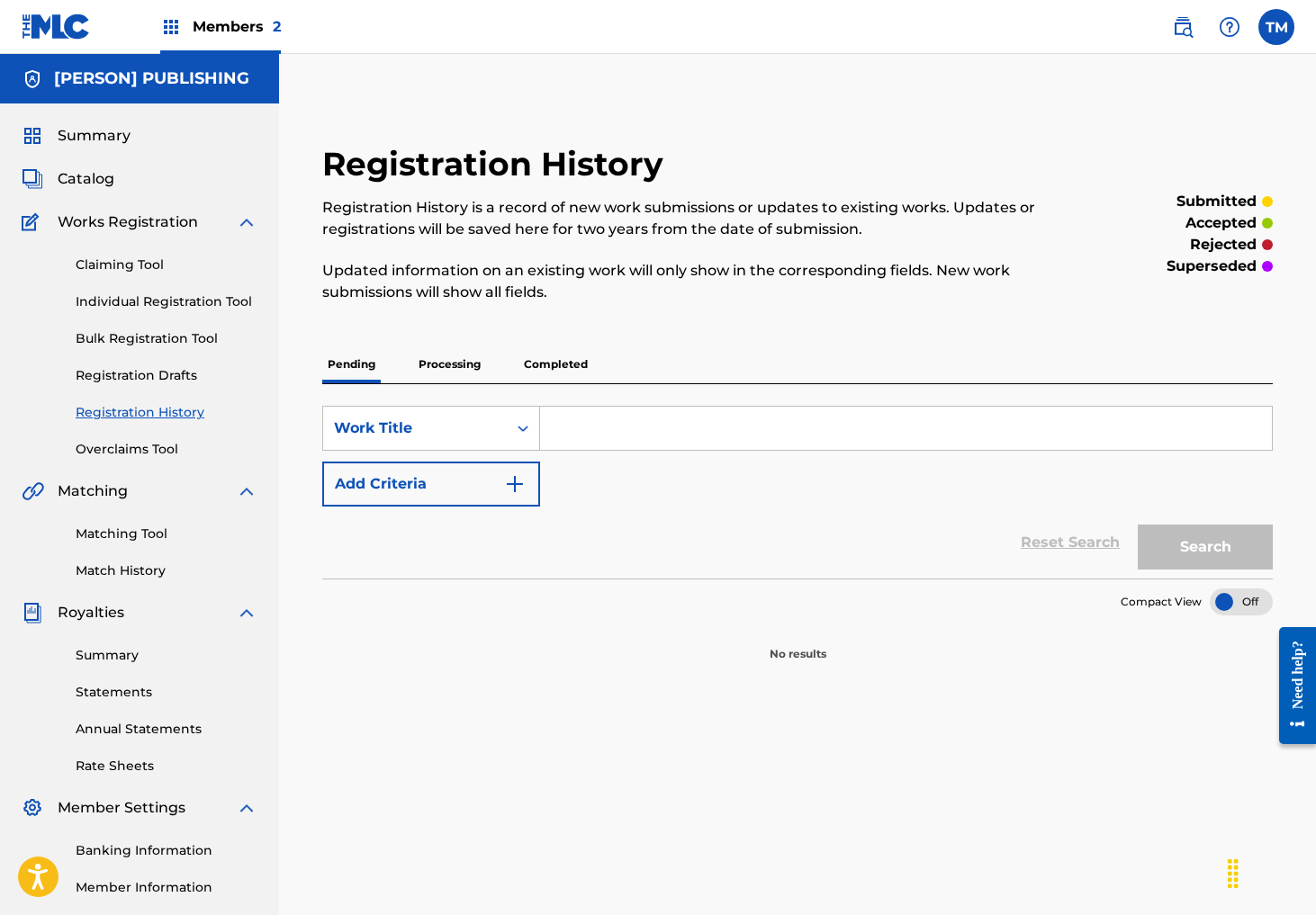 click on "Registration Drafts" at bounding box center (167, 375) 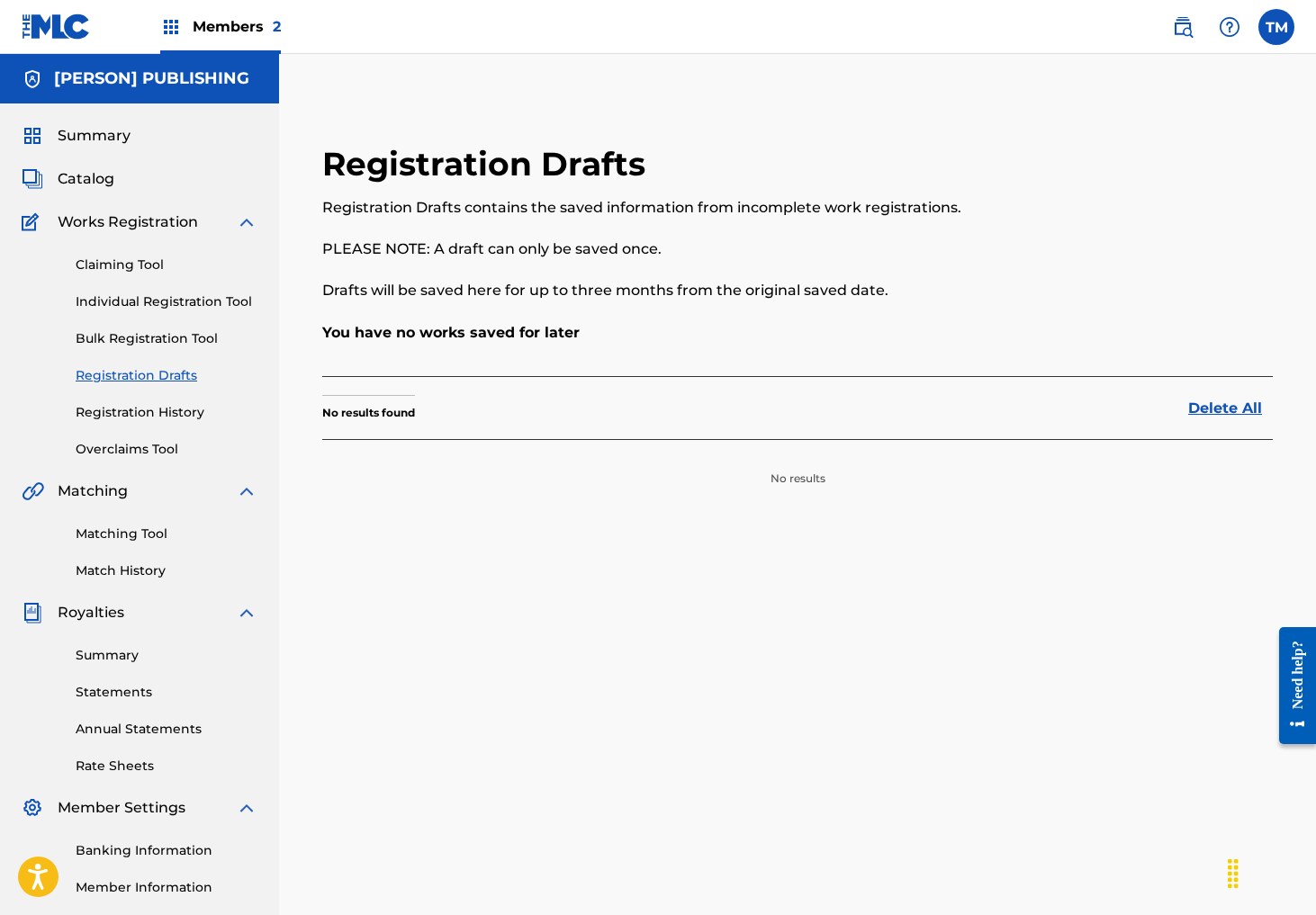 click on "Catalog" at bounding box center [86, 179] 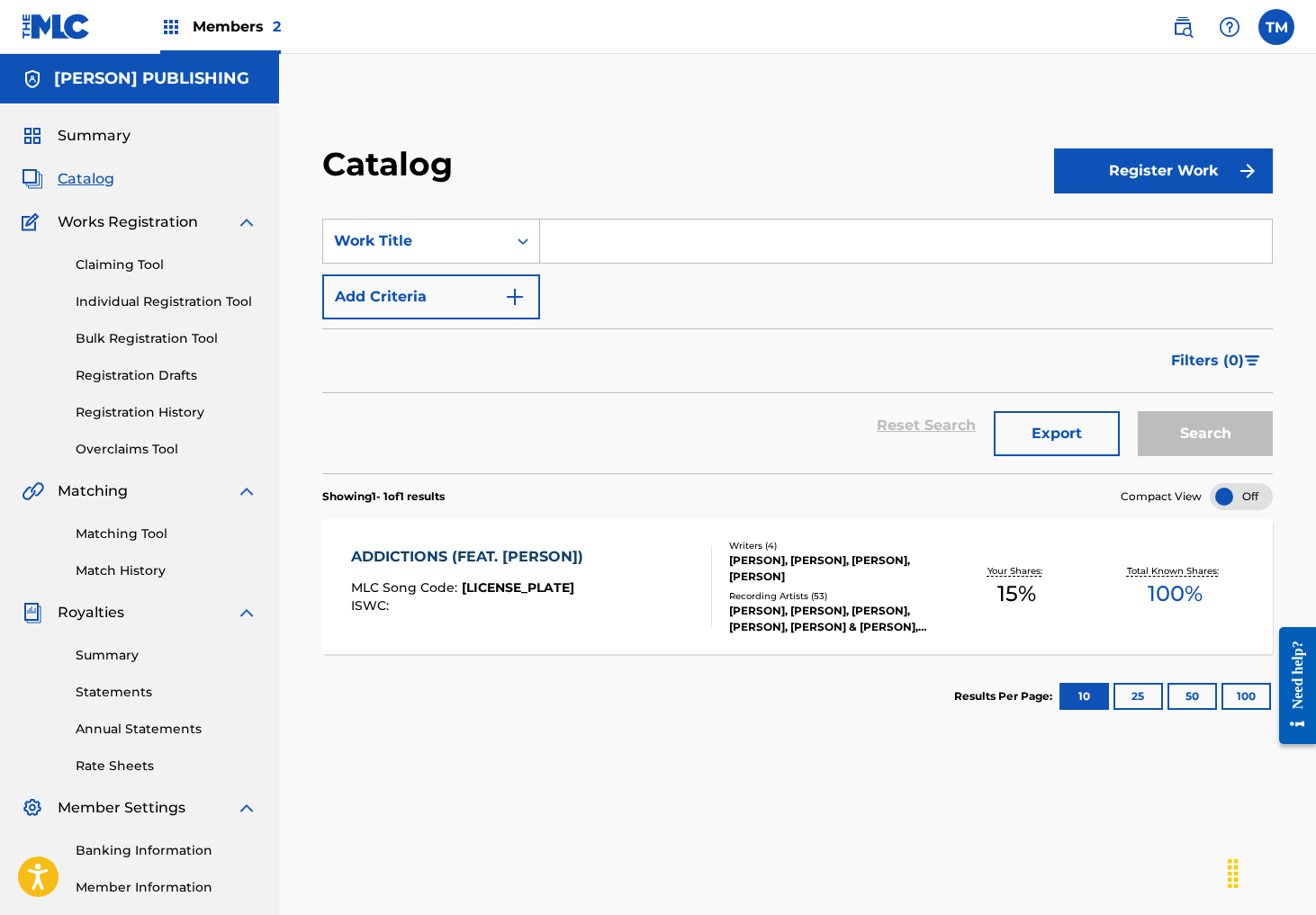 click on "[PERSON], [PERSON], [PERSON], [PERSON]" at bounding box center (834, 569) 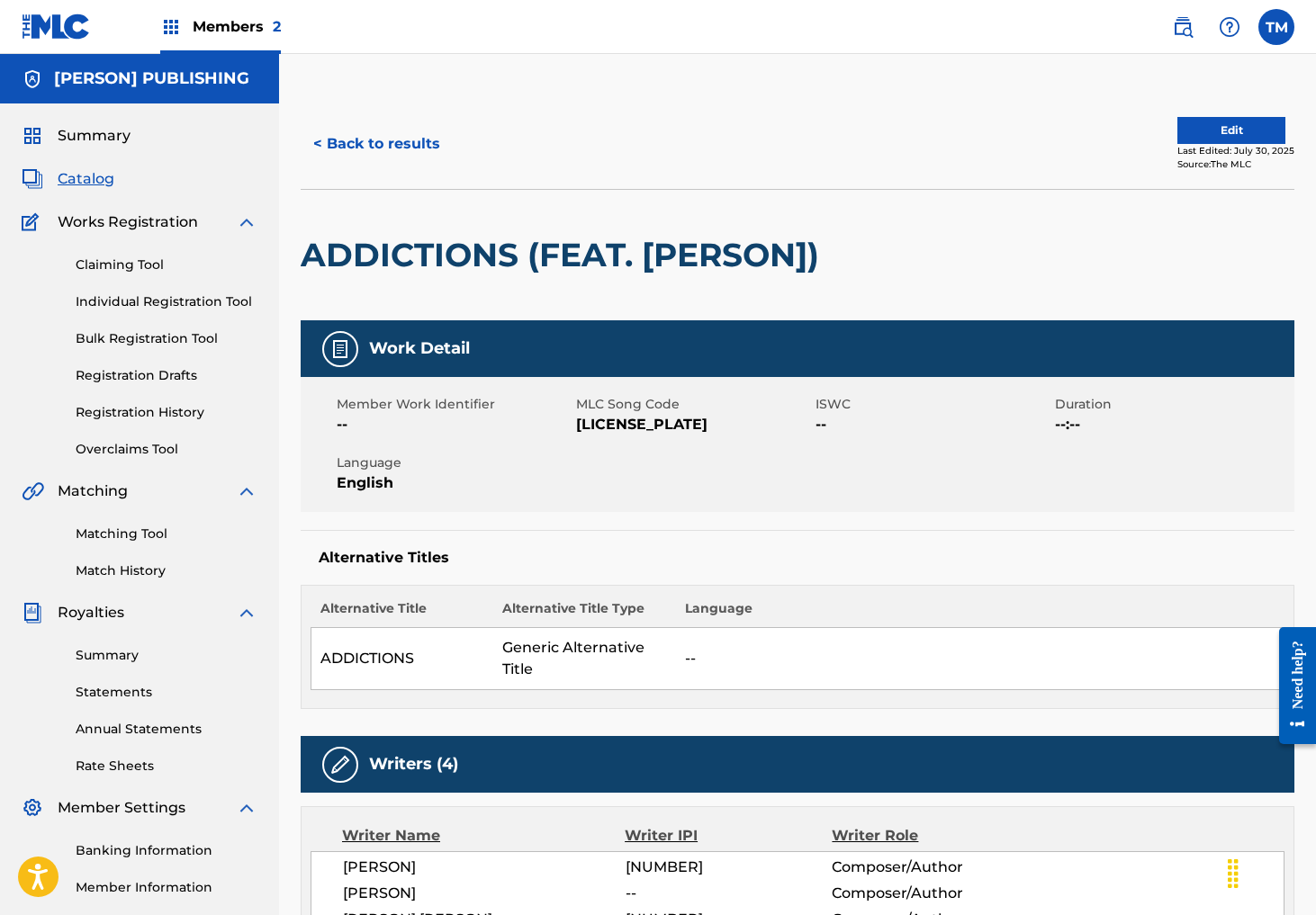 scroll, scrollTop: 0, scrollLeft: 0, axis: both 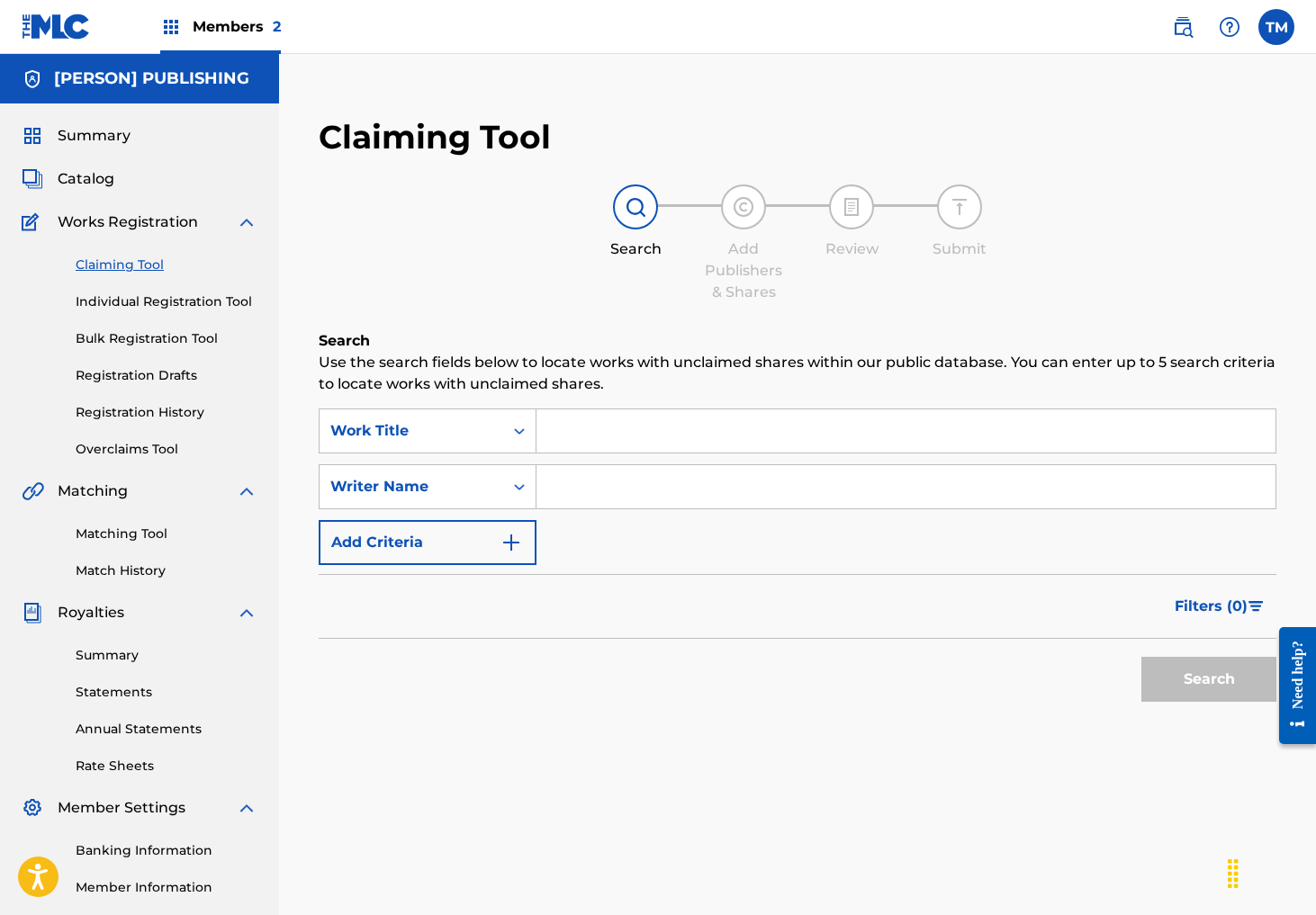 click on "Individual Registration Tool" at bounding box center [167, 301] 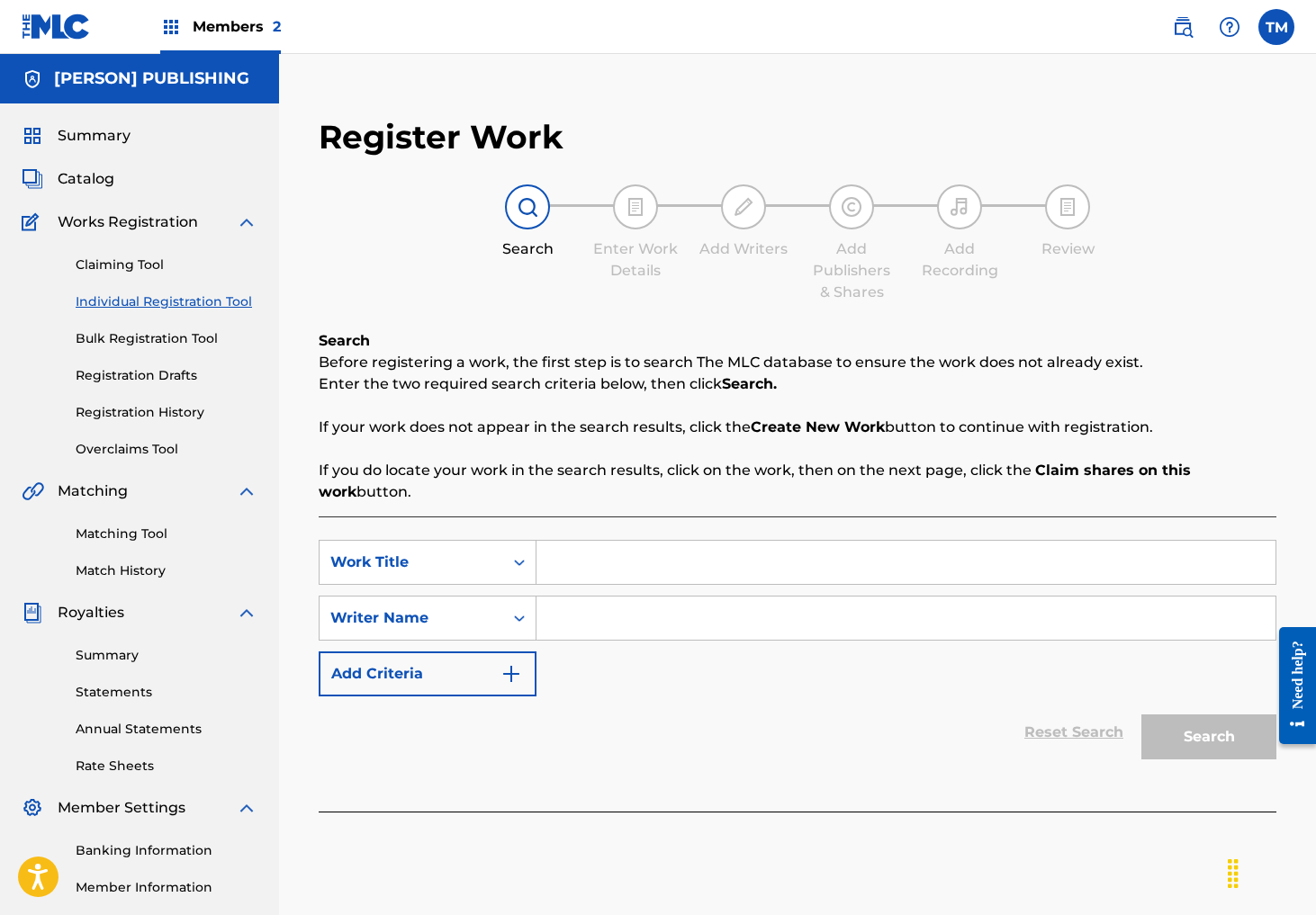 click on "Summary" at bounding box center (94, 136) 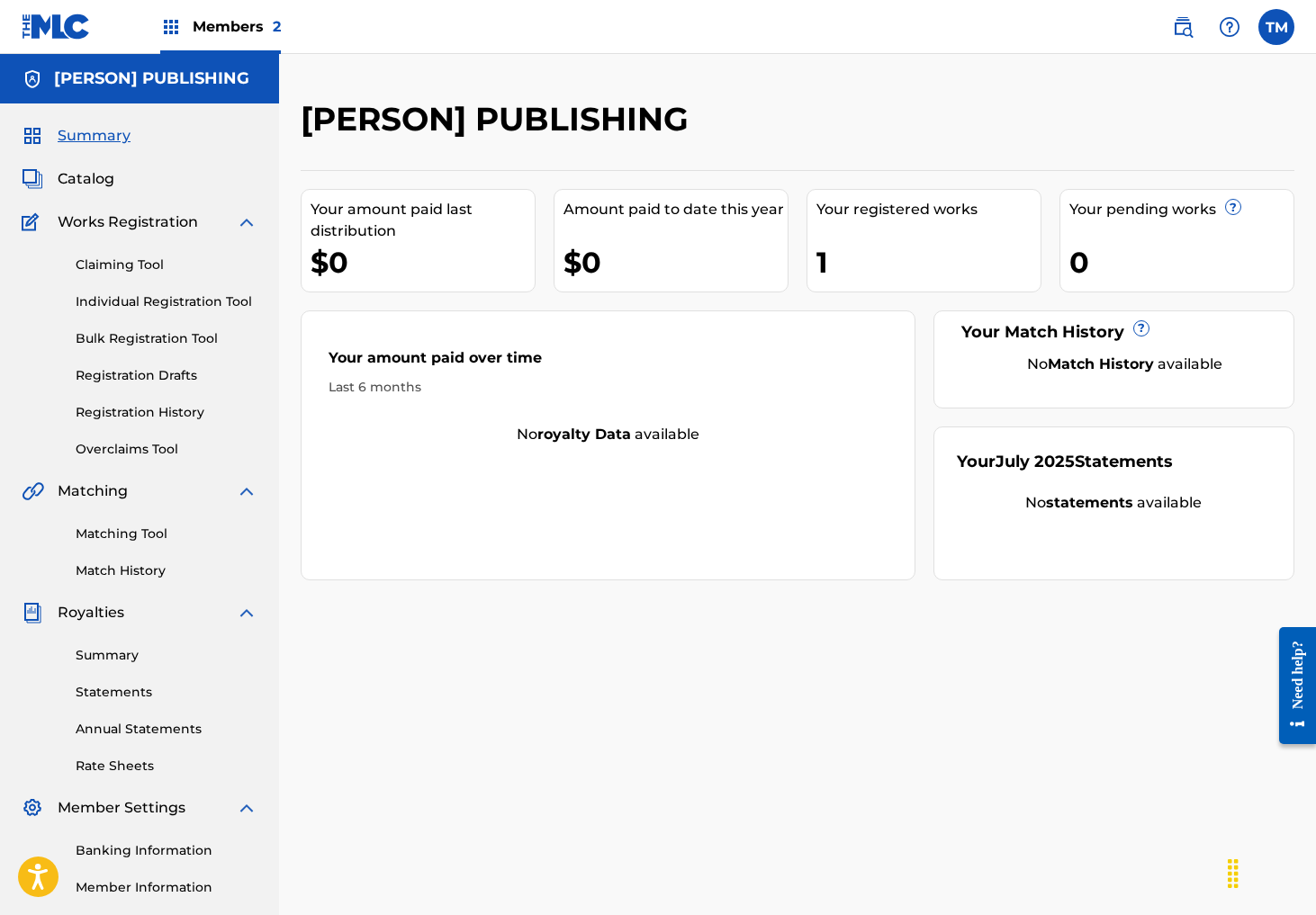 scroll, scrollTop: 0, scrollLeft: 0, axis: both 